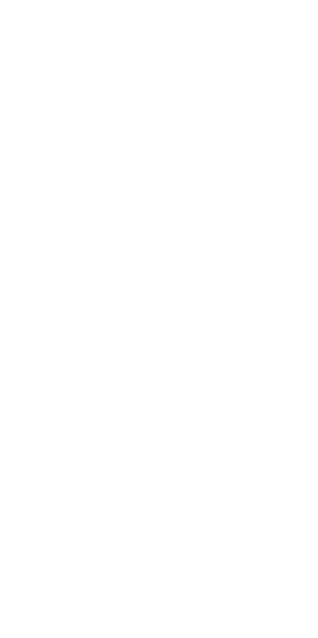 scroll, scrollTop: 0, scrollLeft: 0, axis: both 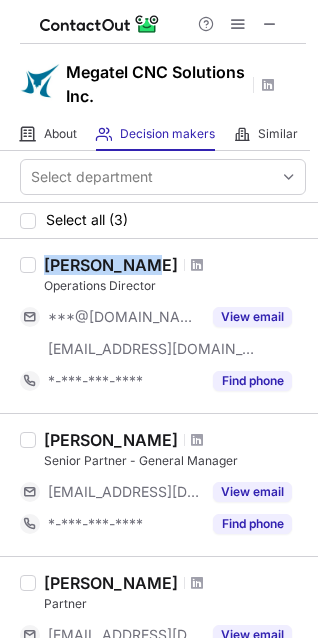drag, startPoint x: 48, startPoint y: 259, endPoint x: 143, endPoint y: 256, distance: 95.047356 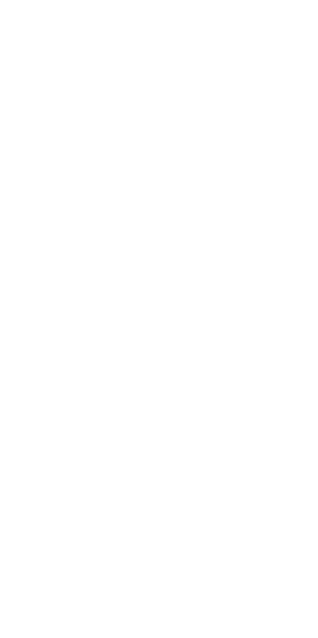 scroll, scrollTop: 0, scrollLeft: 0, axis: both 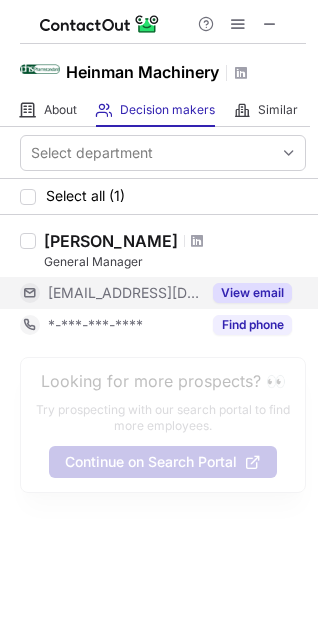 click on "***@heinmanmachinery.com" at bounding box center (124, 293) 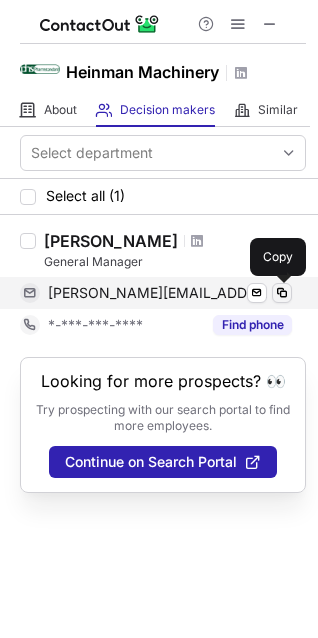 click at bounding box center (282, 293) 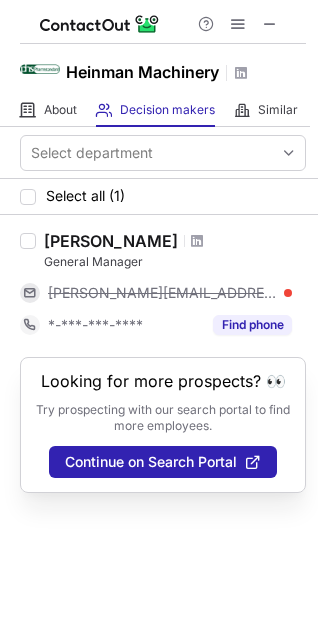 drag, startPoint x: 44, startPoint y: 229, endPoint x: 204, endPoint y: 241, distance: 160.44937 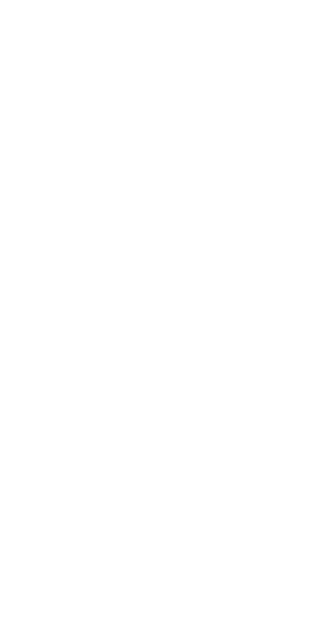 scroll, scrollTop: 0, scrollLeft: 0, axis: both 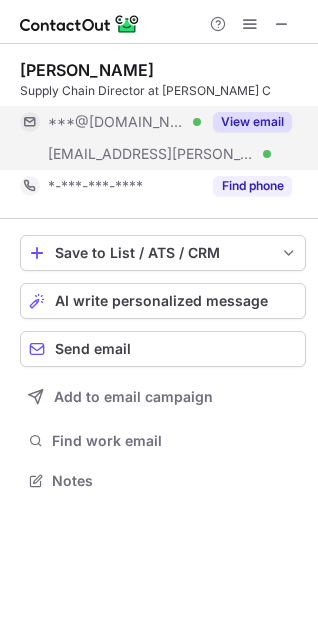click on "***@soucy-group.com" at bounding box center (152, 154) 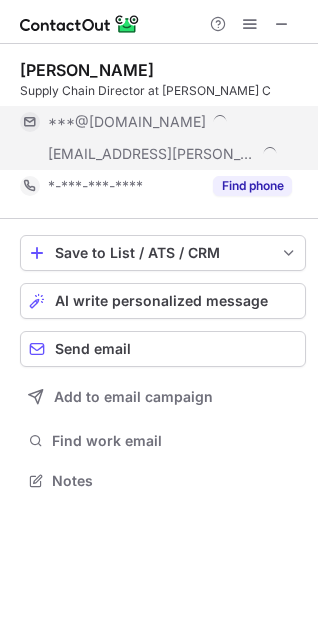 scroll, scrollTop: 10, scrollLeft: 10, axis: both 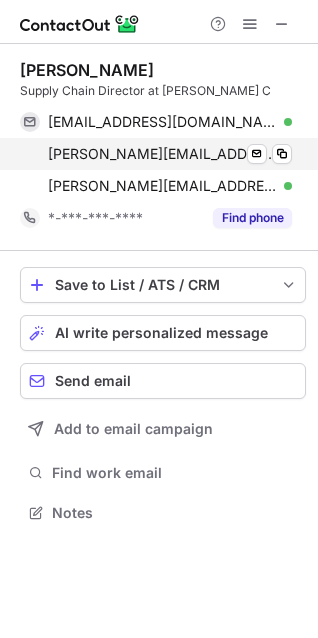 click on "mathieu.asselin@soucy-group.com Verified Send email Copy" at bounding box center [156, 154] 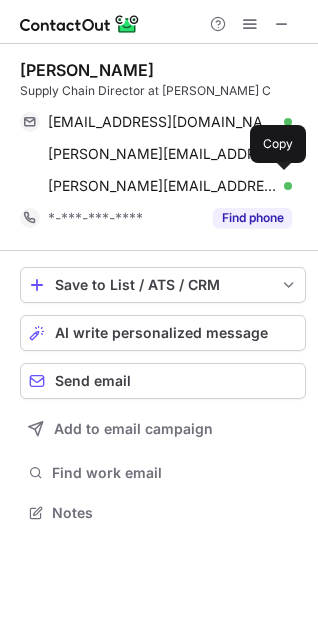 drag, startPoint x: 19, startPoint y: 72, endPoint x: 158, endPoint y: 72, distance: 139 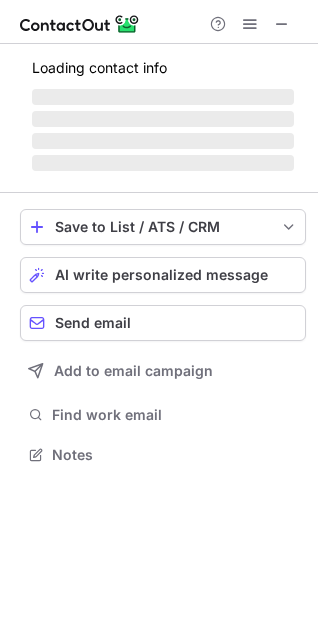 scroll, scrollTop: 10, scrollLeft: 10, axis: both 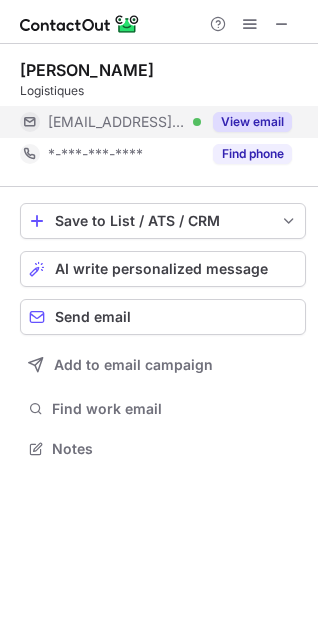 click on "***@soucy-group.com Verified" at bounding box center (110, 122) 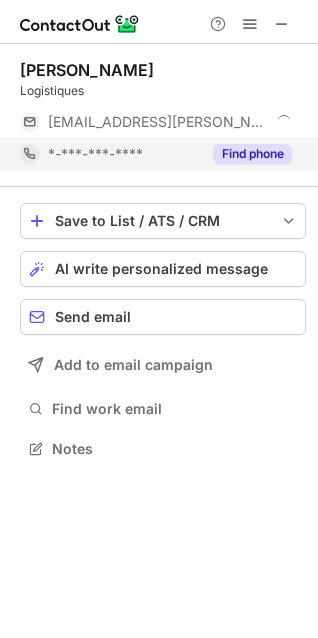 scroll, scrollTop: 10, scrollLeft: 10, axis: both 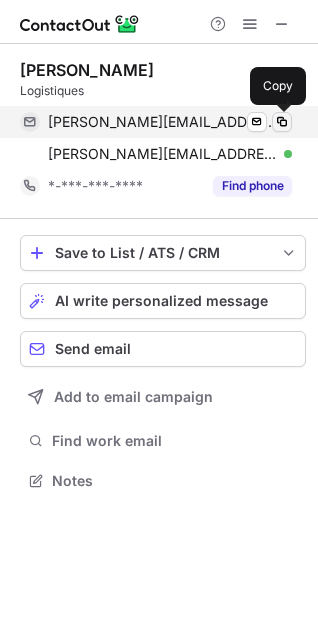 click at bounding box center (282, 122) 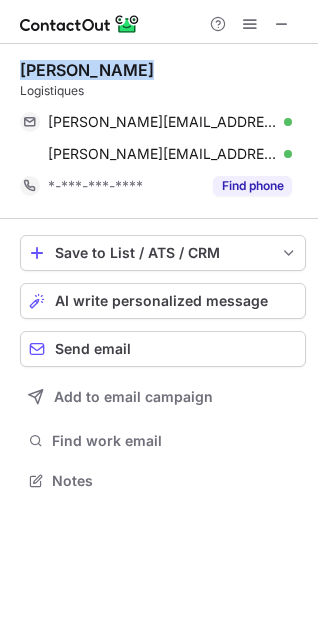 drag, startPoint x: 19, startPoint y: 70, endPoint x: 155, endPoint y: 69, distance: 136.00368 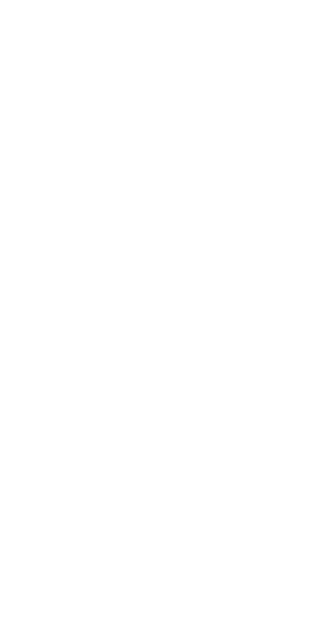 scroll, scrollTop: 0, scrollLeft: 0, axis: both 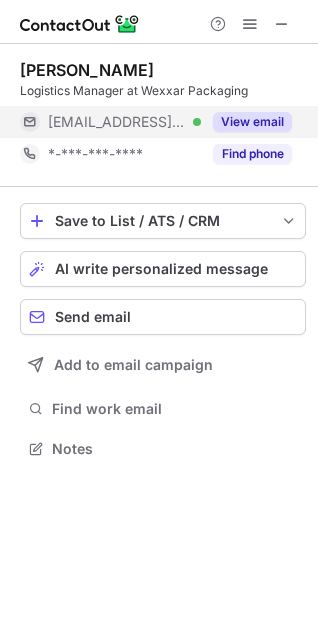 click on "[EMAIL_ADDRESS][DOMAIN_NAME]" at bounding box center (117, 122) 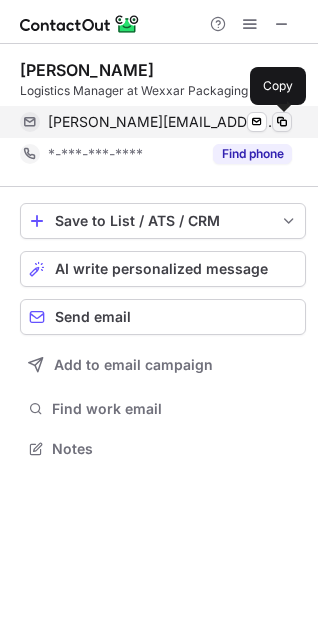 click at bounding box center (282, 122) 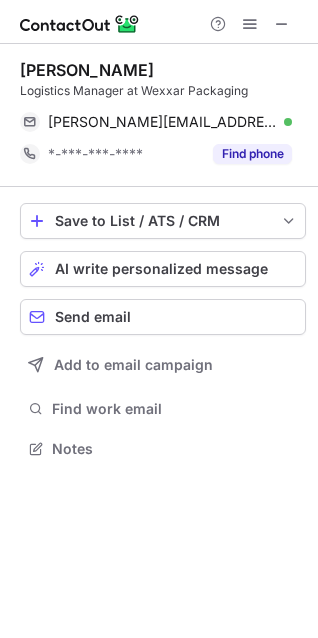 drag, startPoint x: 18, startPoint y: 61, endPoint x: 160, endPoint y: 61, distance: 142 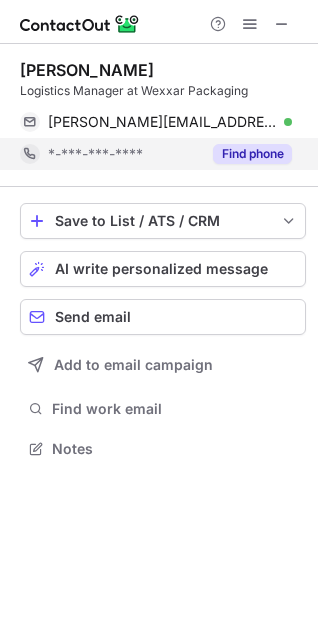 copy on "Chris Davenport" 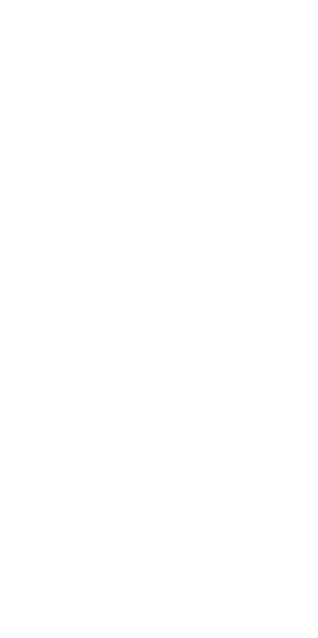 scroll, scrollTop: 0, scrollLeft: 0, axis: both 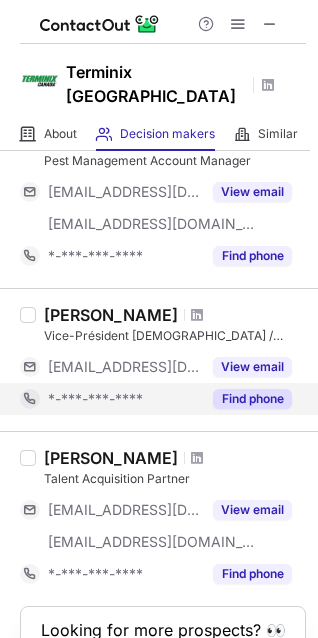 drag, startPoint x: 110, startPoint y: 334, endPoint x: 20, endPoint y: 361, distance: 93.96276 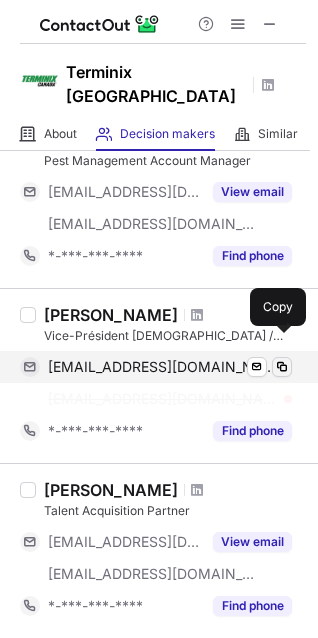 click at bounding box center [282, 367] 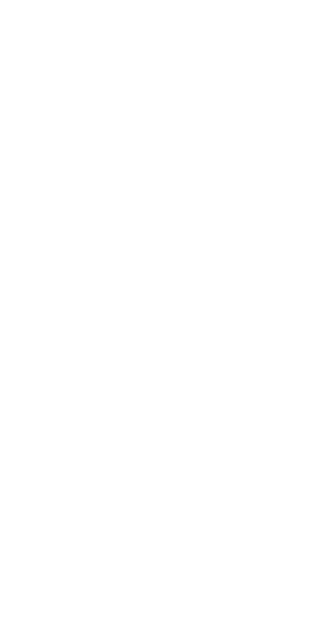 scroll, scrollTop: 0, scrollLeft: 0, axis: both 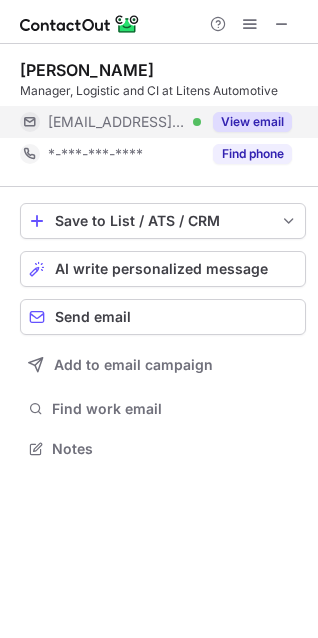 click on "[EMAIL_ADDRESS][DOMAIN_NAME] Verified" at bounding box center [110, 122] 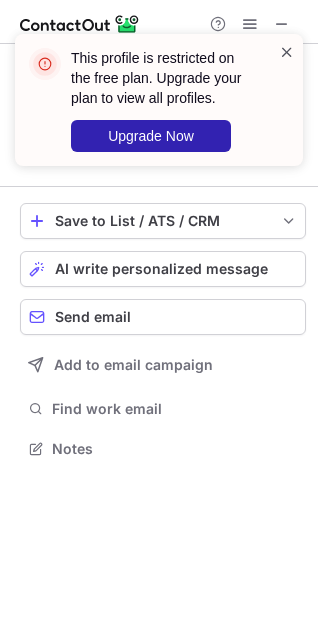 click at bounding box center [287, 52] 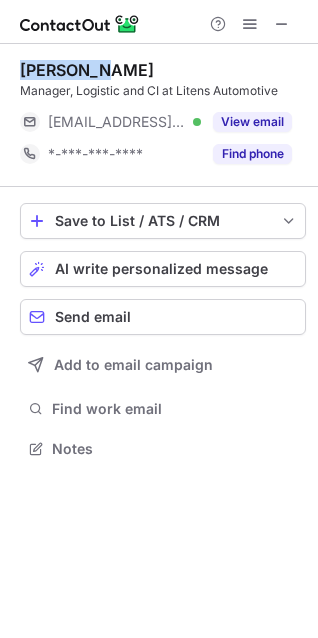 drag, startPoint x: 9, startPoint y: 71, endPoint x: 129, endPoint y: 71, distance: 120 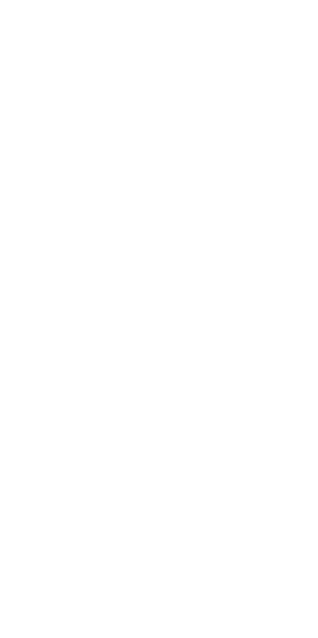 scroll, scrollTop: 0, scrollLeft: 0, axis: both 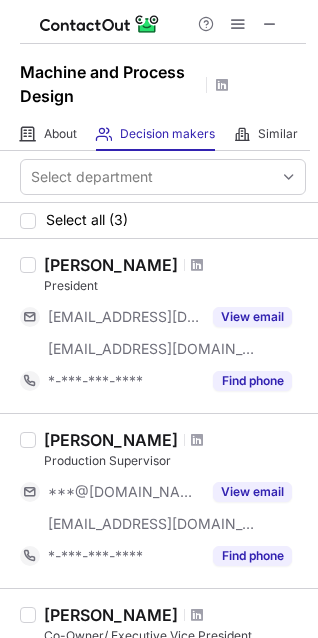click on "Lee Davis President ***@greenstandard.us.com ***@mpd-inc.com View email *-***-***-**** Find phone" at bounding box center (171, 326) 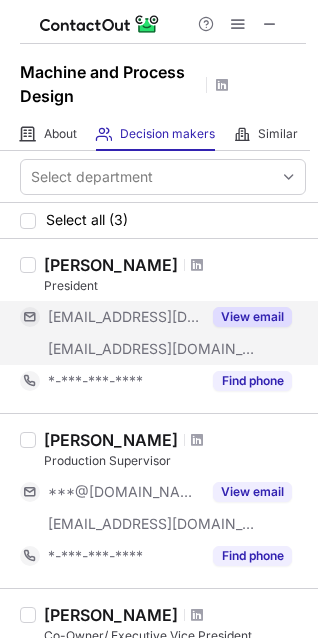 click on "***@greenstandard.us.com" at bounding box center [124, 317] 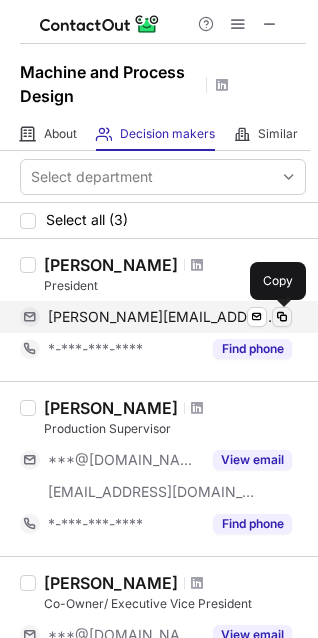 click at bounding box center [282, 317] 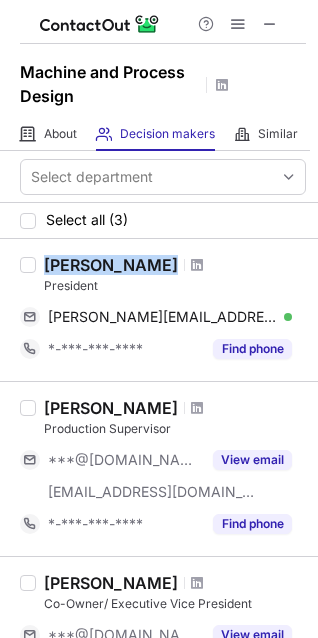 drag, startPoint x: 46, startPoint y: 258, endPoint x: 122, endPoint y: 258, distance: 76 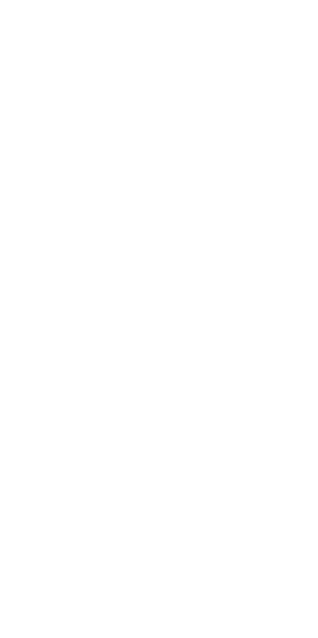 scroll, scrollTop: 0, scrollLeft: 0, axis: both 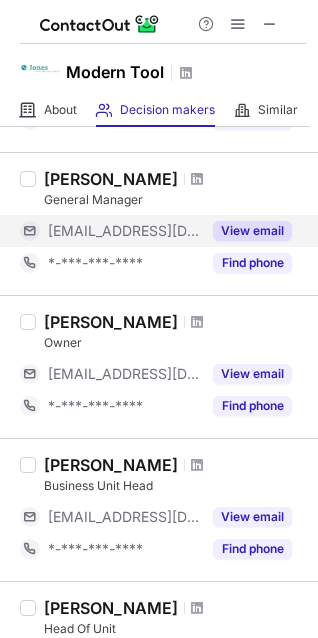 click on "***@moderntool.com" at bounding box center (124, 231) 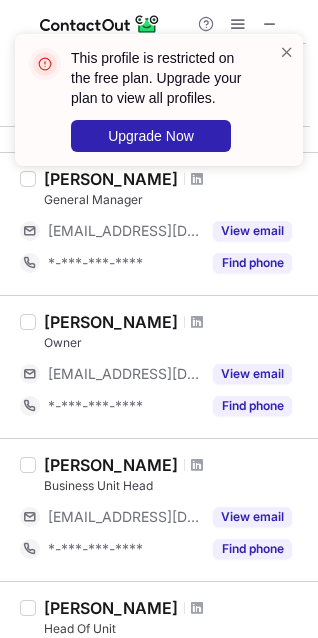 click on "This profile is restricted on the free plan. Upgrade your plan to view all profiles. Upgrade Now" at bounding box center (151, 100) 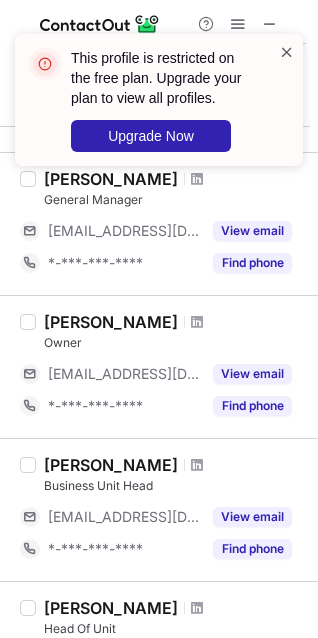 click at bounding box center [287, 52] 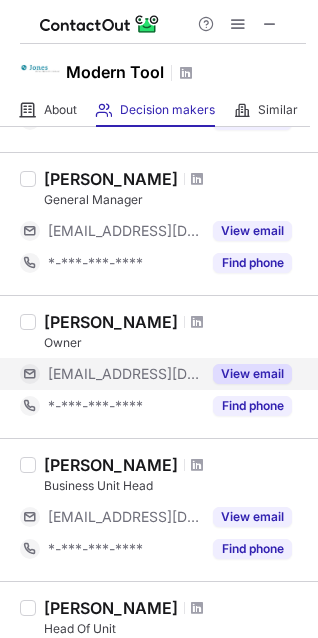 drag, startPoint x: 121, startPoint y: 378, endPoint x: 86, endPoint y: 380, distance: 35.057095 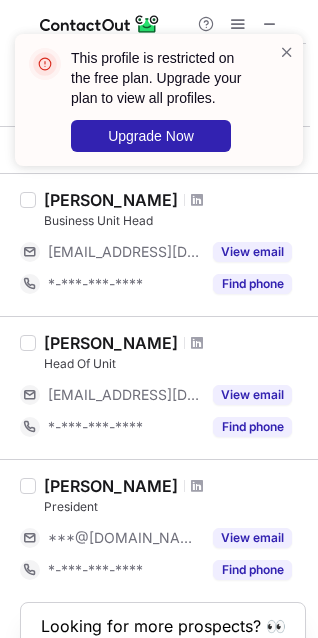 scroll, scrollTop: 823, scrollLeft: 0, axis: vertical 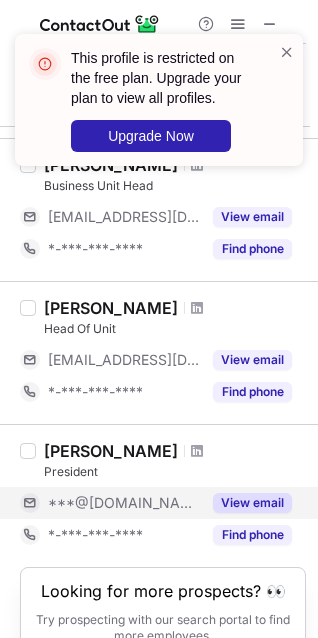 click on "***@gmail.com" at bounding box center (110, 503) 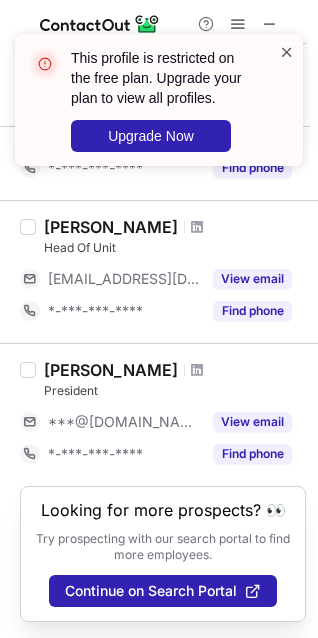click at bounding box center [287, 52] 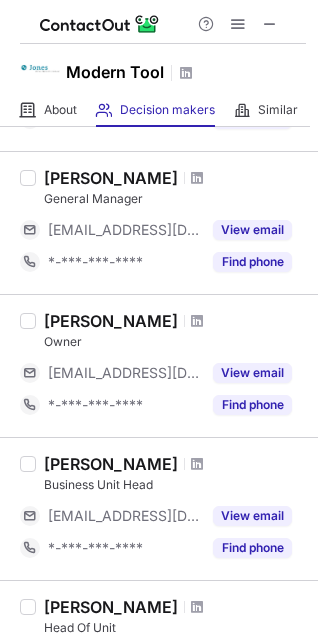 scroll, scrollTop: 523, scrollLeft: 0, axis: vertical 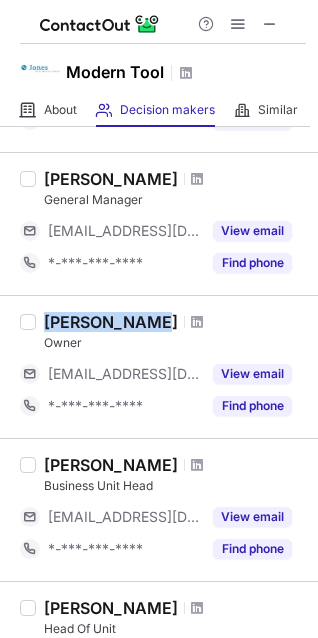 drag, startPoint x: 46, startPoint y: 317, endPoint x: 140, endPoint y: 329, distance: 94.76286 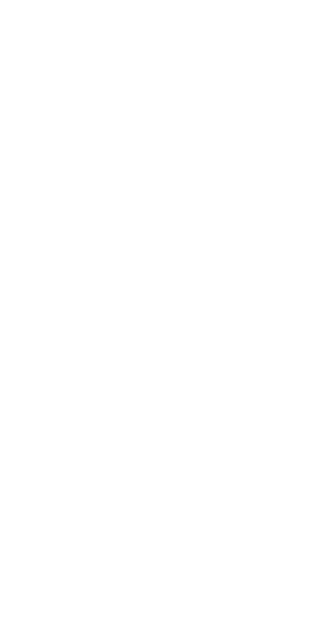 scroll, scrollTop: 0, scrollLeft: 0, axis: both 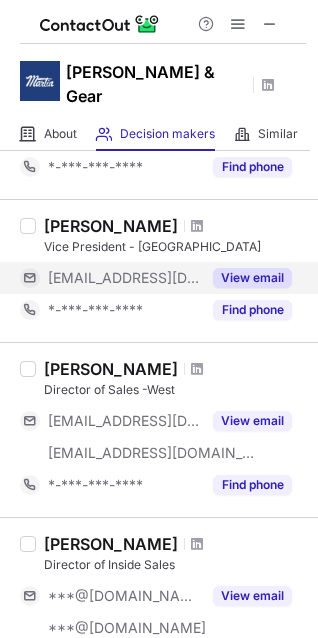 click on "[EMAIL_ADDRESS][DOMAIN_NAME]" at bounding box center [124, 278] 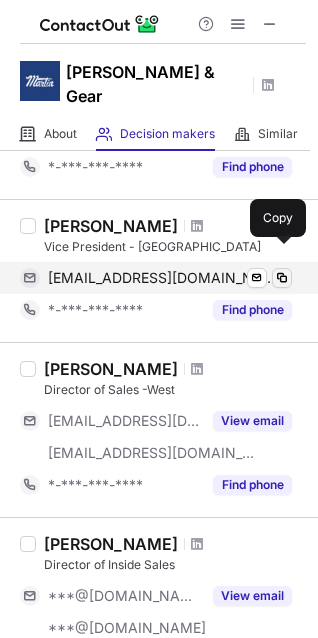 click at bounding box center (282, 278) 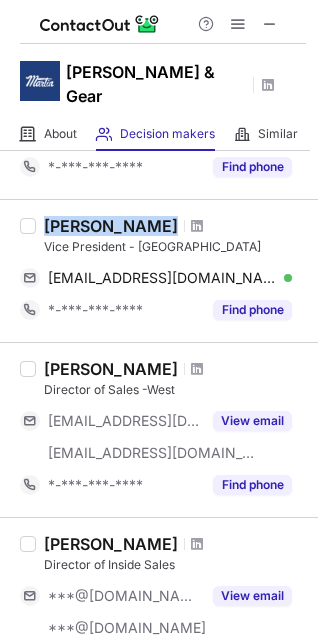 drag, startPoint x: 44, startPoint y: 199, endPoint x: 149, endPoint y: 193, distance: 105.17129 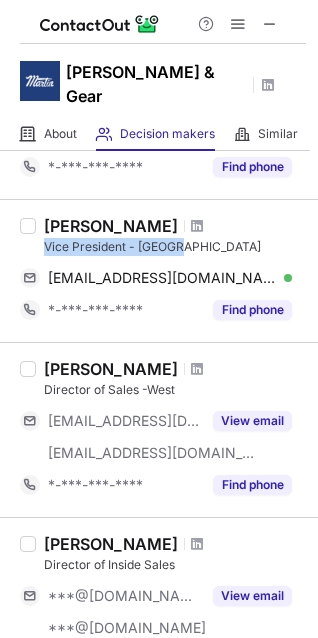 drag, startPoint x: 44, startPoint y: 219, endPoint x: 200, endPoint y: 219, distance: 156 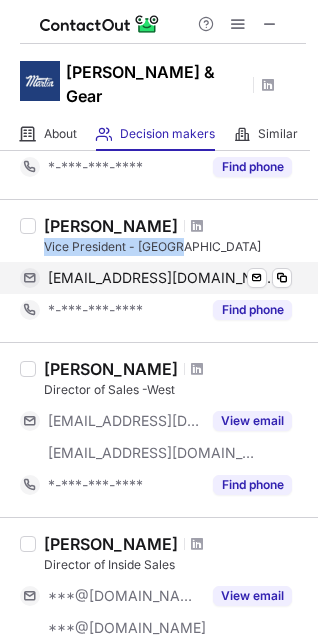 copy on "Vice President - Canada" 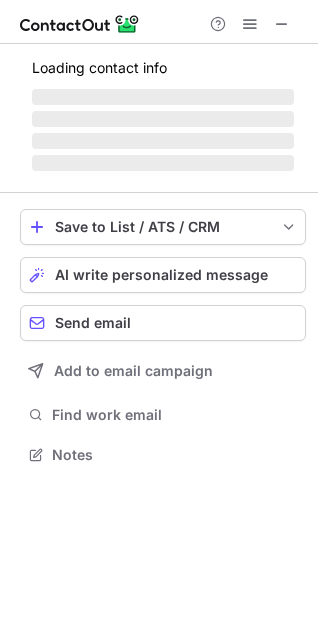 scroll, scrollTop: 10, scrollLeft: 10, axis: both 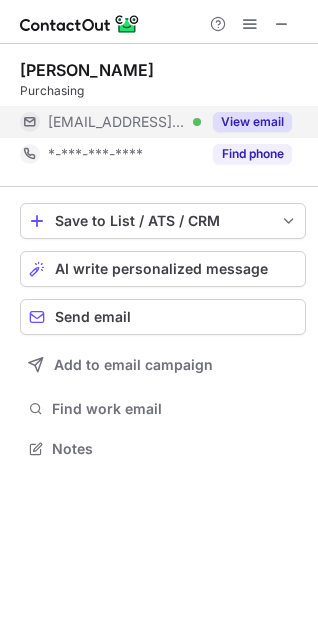 click on "***@martinsprocket.com" at bounding box center [117, 122] 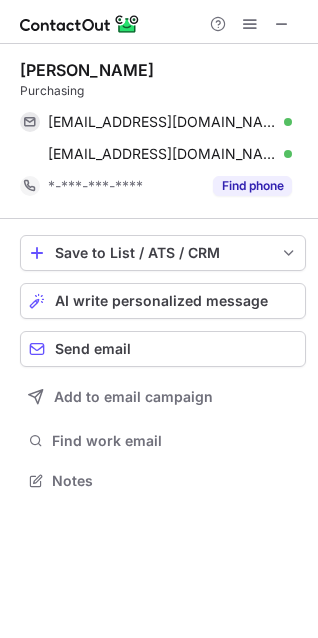 scroll, scrollTop: 10, scrollLeft: 10, axis: both 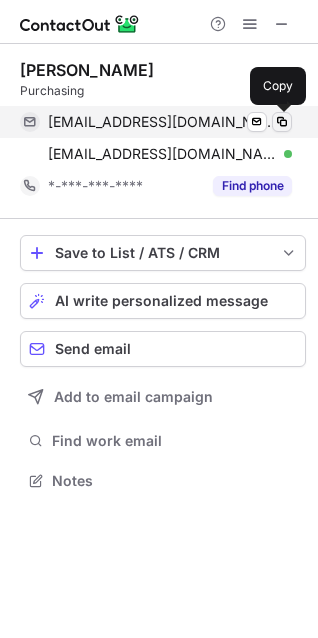 click at bounding box center [282, 122] 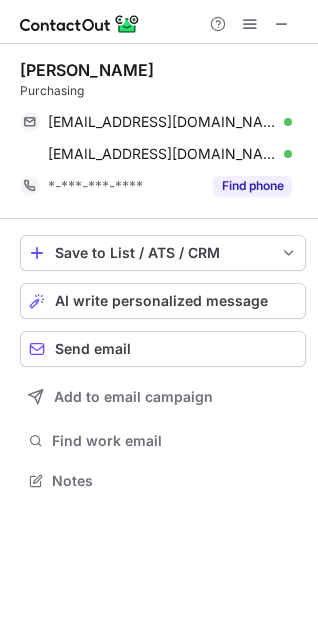 drag, startPoint x: 26, startPoint y: 66, endPoint x: 180, endPoint y: 64, distance: 154.01299 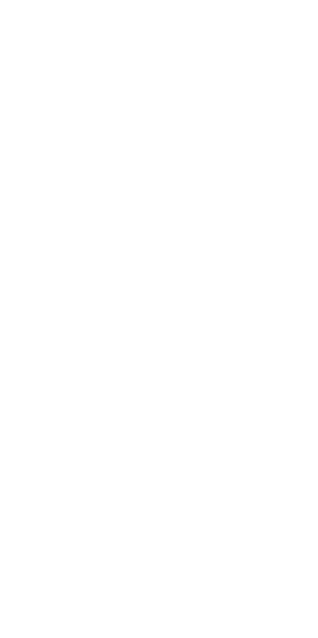 scroll, scrollTop: 0, scrollLeft: 0, axis: both 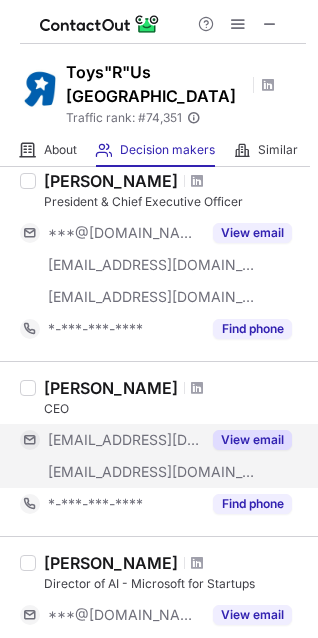click on "***@goodasgoldtraining.com" at bounding box center [110, 472] 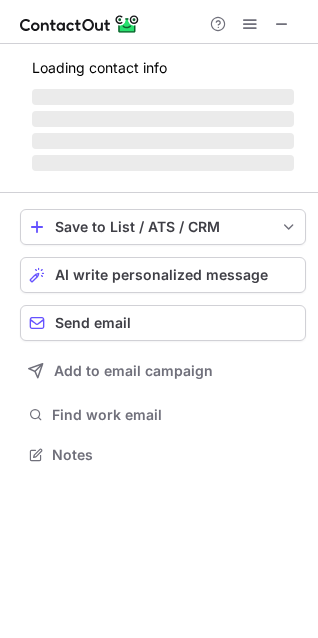 scroll, scrollTop: 10, scrollLeft: 10, axis: both 